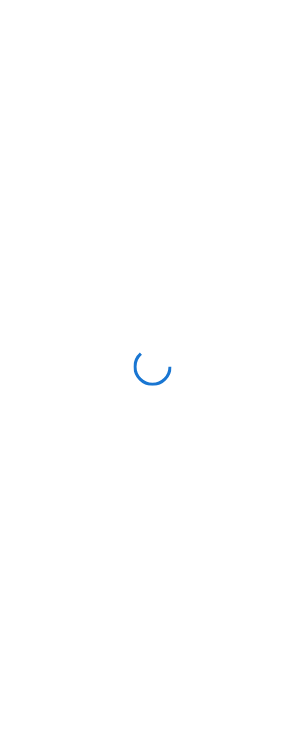scroll, scrollTop: 0, scrollLeft: 0, axis: both 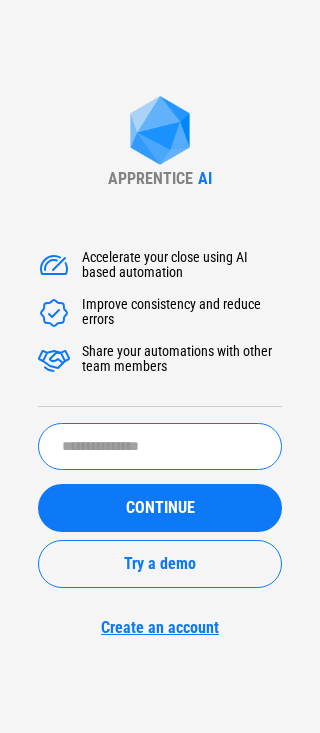 click at bounding box center [160, 446] 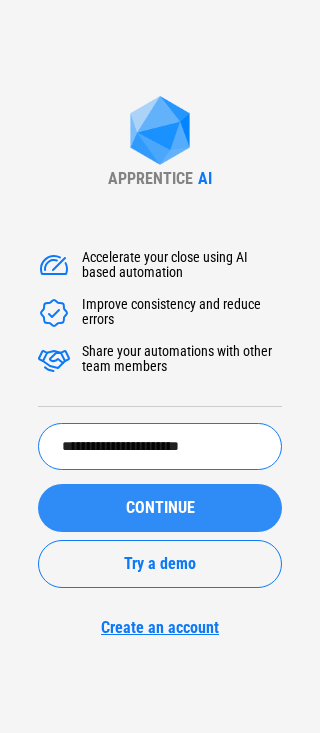 click on "CONTINUE" at bounding box center [160, 508] 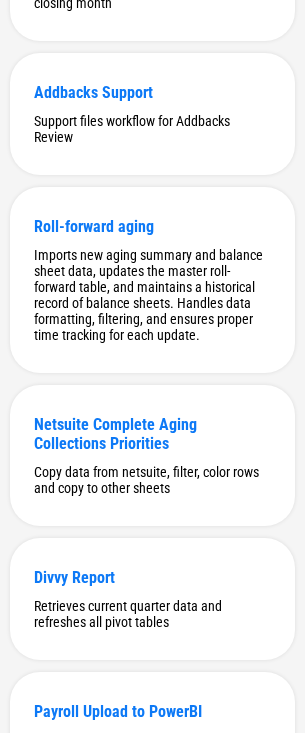 scroll, scrollTop: 9548, scrollLeft: 0, axis: vertical 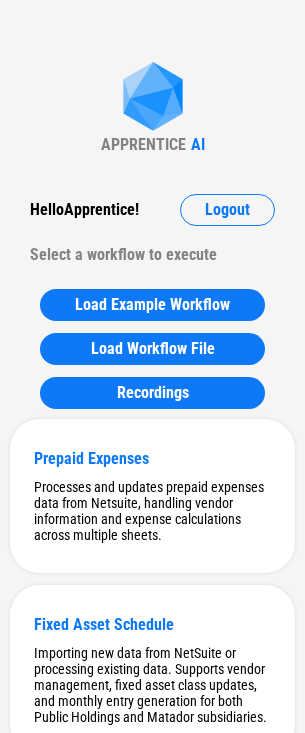 drag, startPoint x: 144, startPoint y: 105, endPoint x: 38, endPoint y: 127, distance: 108.25895 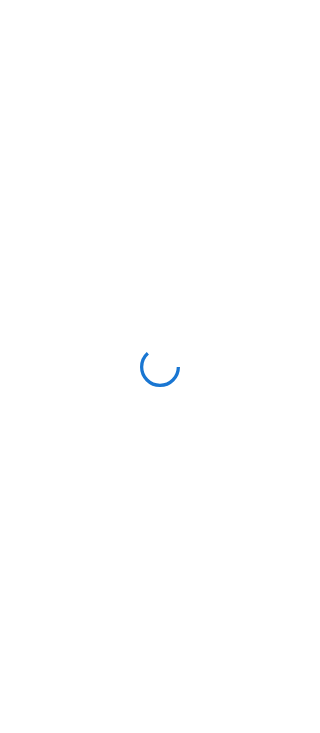 scroll, scrollTop: 0, scrollLeft: 0, axis: both 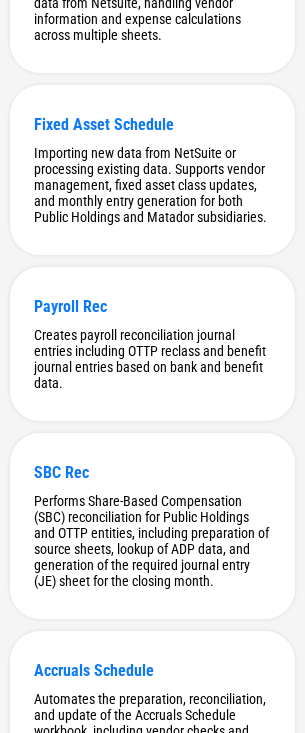 click on "APPRENTICE AI Hello  Apprentice ! Logout Select a workflow to execute Load Example Workflow Load Workflow File Recordings Prepaid Expenses Processes and updates prepaid expenses data from Netsuite, handling vendor information and expense calculations across multiple sheets. Fixed Asset Schedule Importing new data from NetSuite or processing existing data. Supports vendor management, fixed asset class updates, and monthly entry generation for both Public Holdings and Matador subsidiaries. Payroll Rec Creates payroll reconciliation journal entries including OTTP reclass and benefit journal entries based on bank and benefit data. SBC Rec Performs Share-Based Compensation (SBC) reconciliation for Public Holdings and OTTP entities, including preparation of source sheets, lookup of ADP data, and generation of the required journal entry (JE) sheet for the closing month. Accruals Schedule Hedging Leases adds new month rows to all sheets, and updates Lead sheet accordingly Digital Content Capitalization SBC Cap Table" at bounding box center [152, 6242] 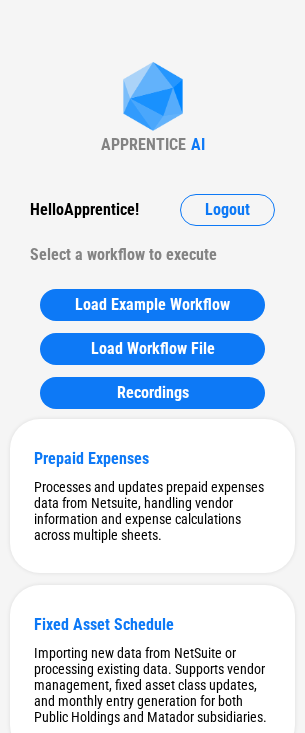scroll, scrollTop: 3234, scrollLeft: 0, axis: vertical 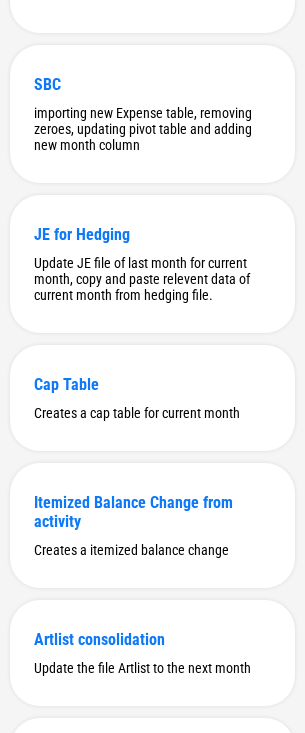 click on "APPRENTICE AI Hello  Apprentice ! Logout Select a workflow to execute Load Example Workflow Load Workflow File Recordings Prepaid Expenses Processes and updates prepaid expenses data from Netsuite, handling vendor information and expense calculations across multiple sheets. Fixed Asset Schedule Importing new data from NetSuite or processing existing data. Supports vendor management, fixed asset class updates, and monthly entry generation for both Public Holdings and Matador subsidiaries. Payroll Rec Creates payroll reconciliation journal entries including OTTP reclass and benefit journal entries based on bank and benefit data. SBC Rec Performs Share-Based Compensation (SBC) reconciliation for Public Holdings and OTTP entities, including preparation of source sheets, lookup of ADP data, and generation of the required journal entry (JE) sheet for the closing month. Accruals Schedule Hedging Leases adds new month rows to all sheets, and updates Lead sheet accordingly Digital Content Capitalization SBC Cap Table" at bounding box center (152, 5008) 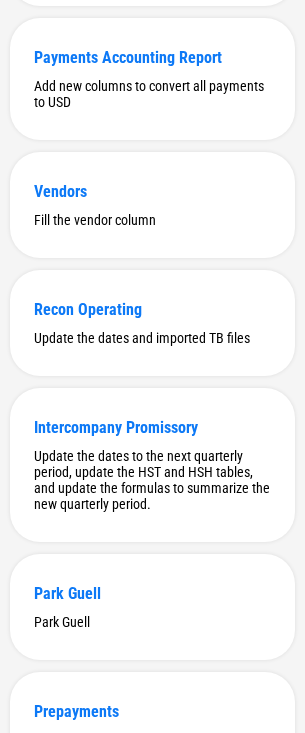 scroll, scrollTop: 3234, scrollLeft: 0, axis: vertical 